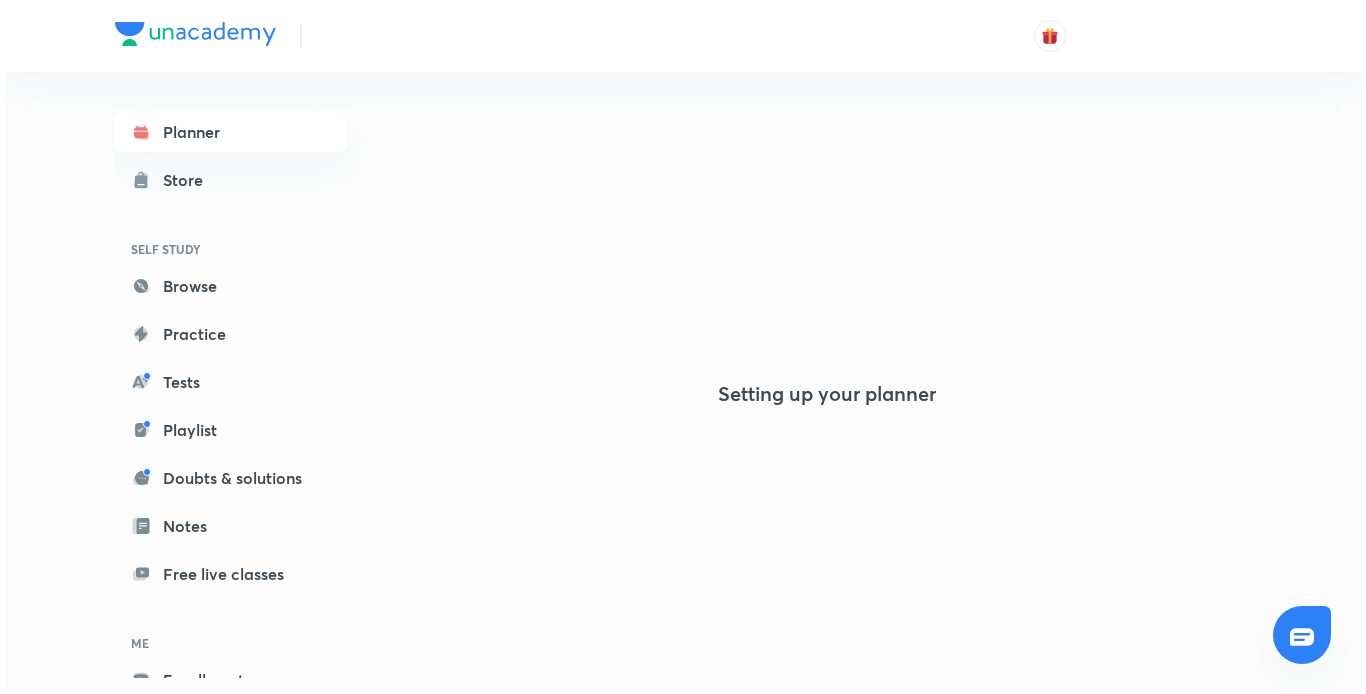 scroll, scrollTop: 0, scrollLeft: 0, axis: both 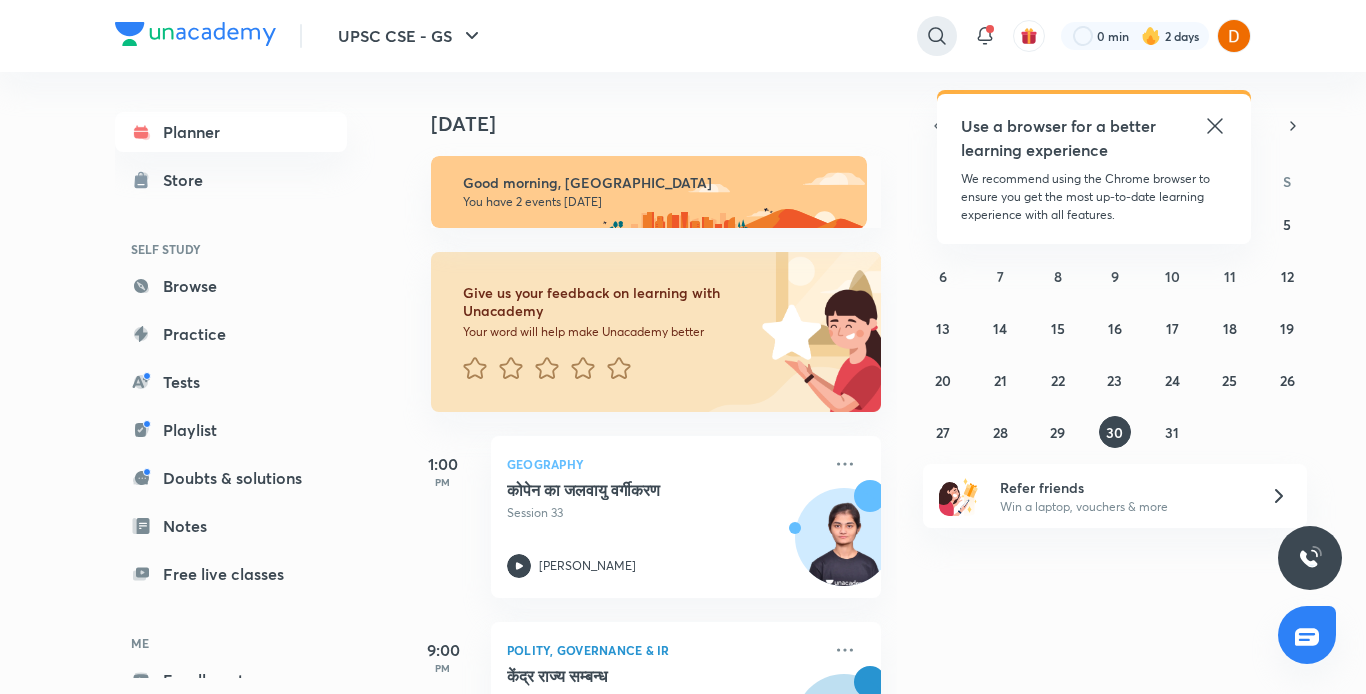 click 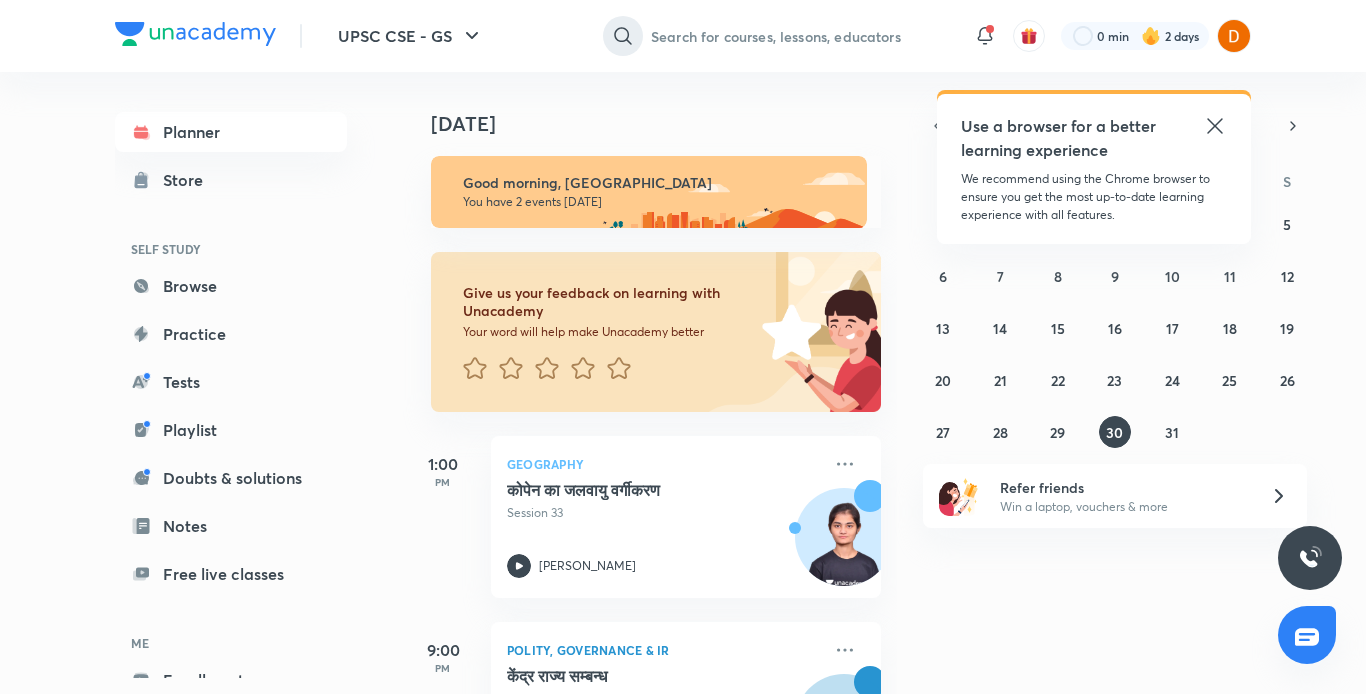 click at bounding box center (800, 36) 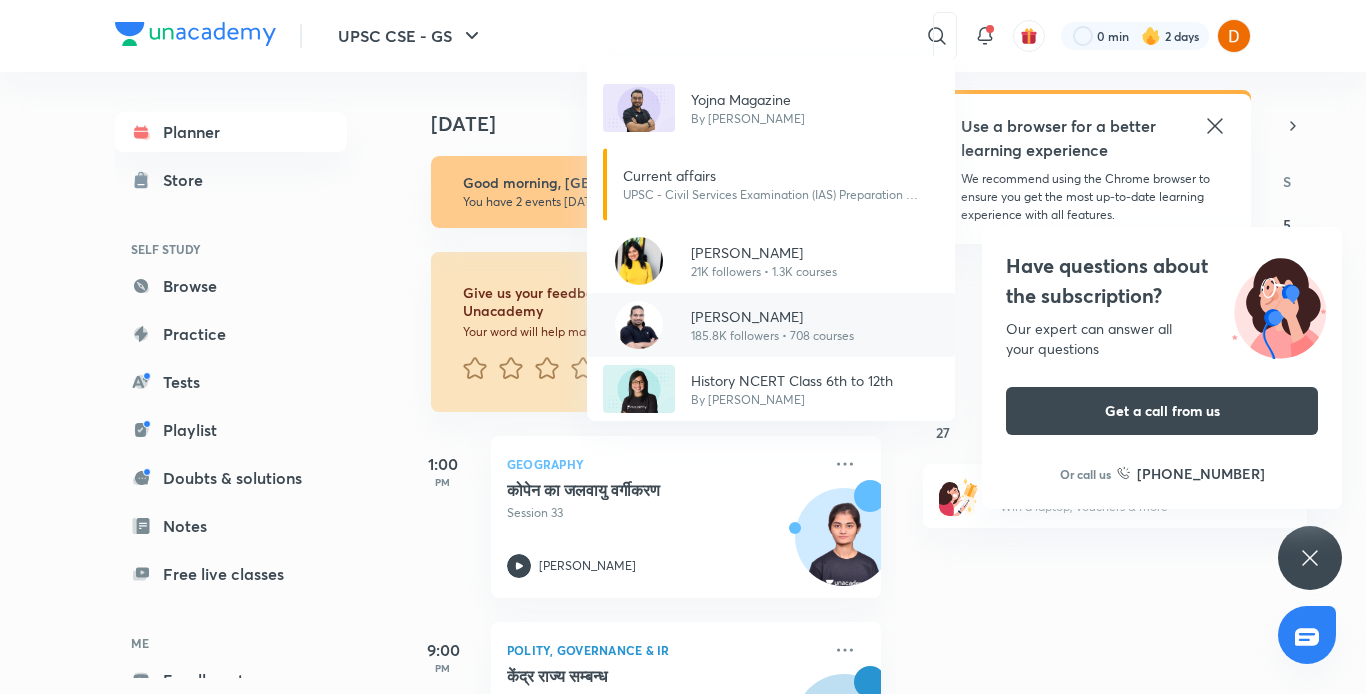 click on "185.8K followers • 708 courses" at bounding box center (772, 336) 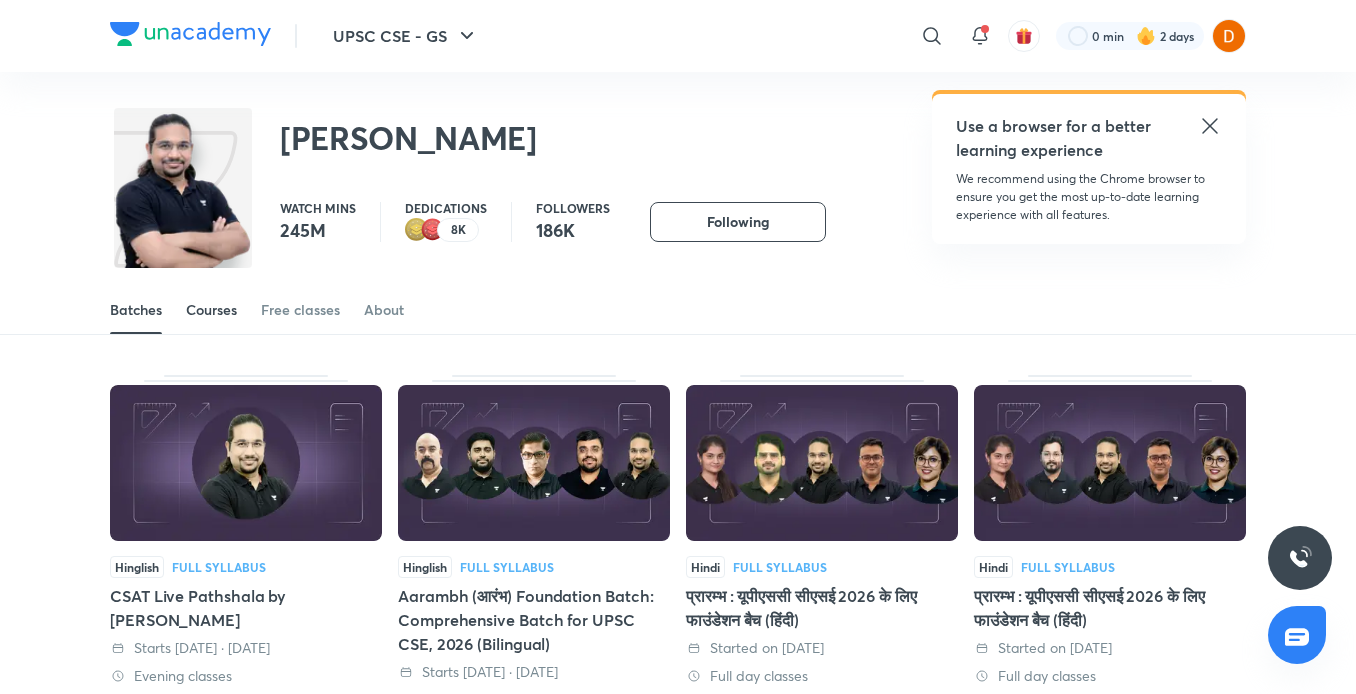 click on "Courses" at bounding box center [211, 310] 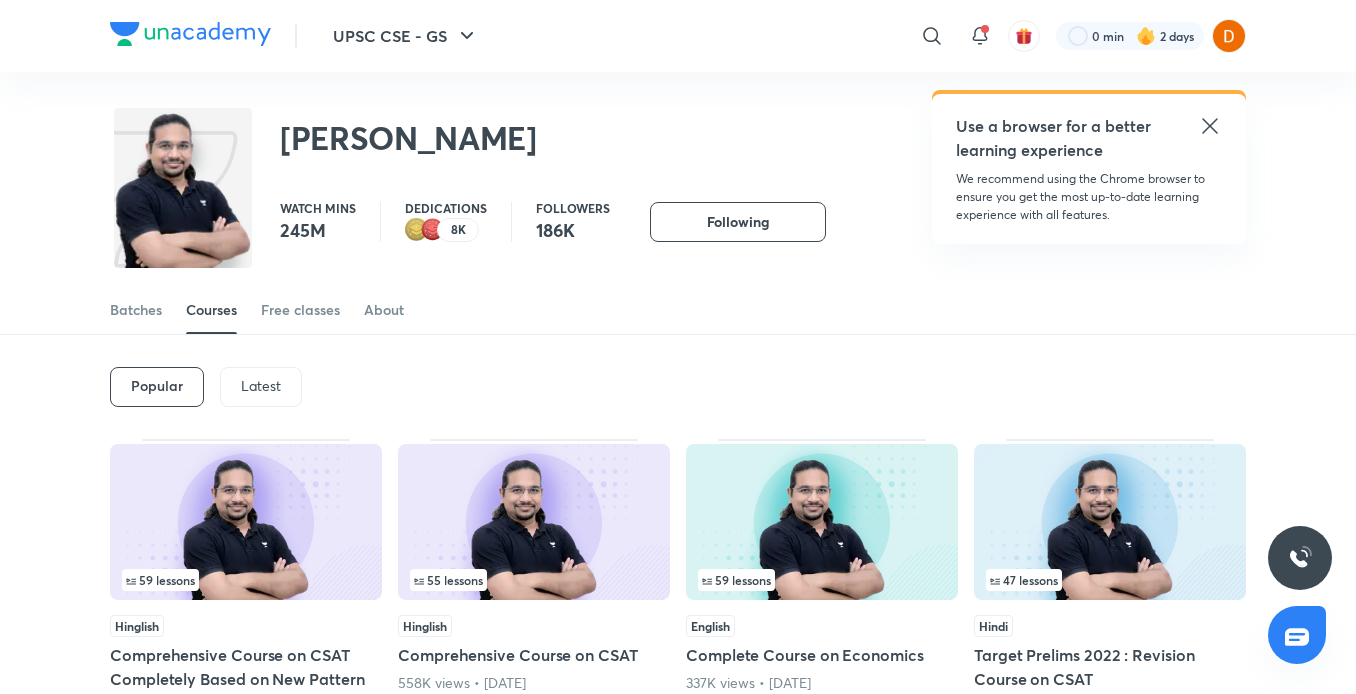 click on "Latest" at bounding box center [261, 386] 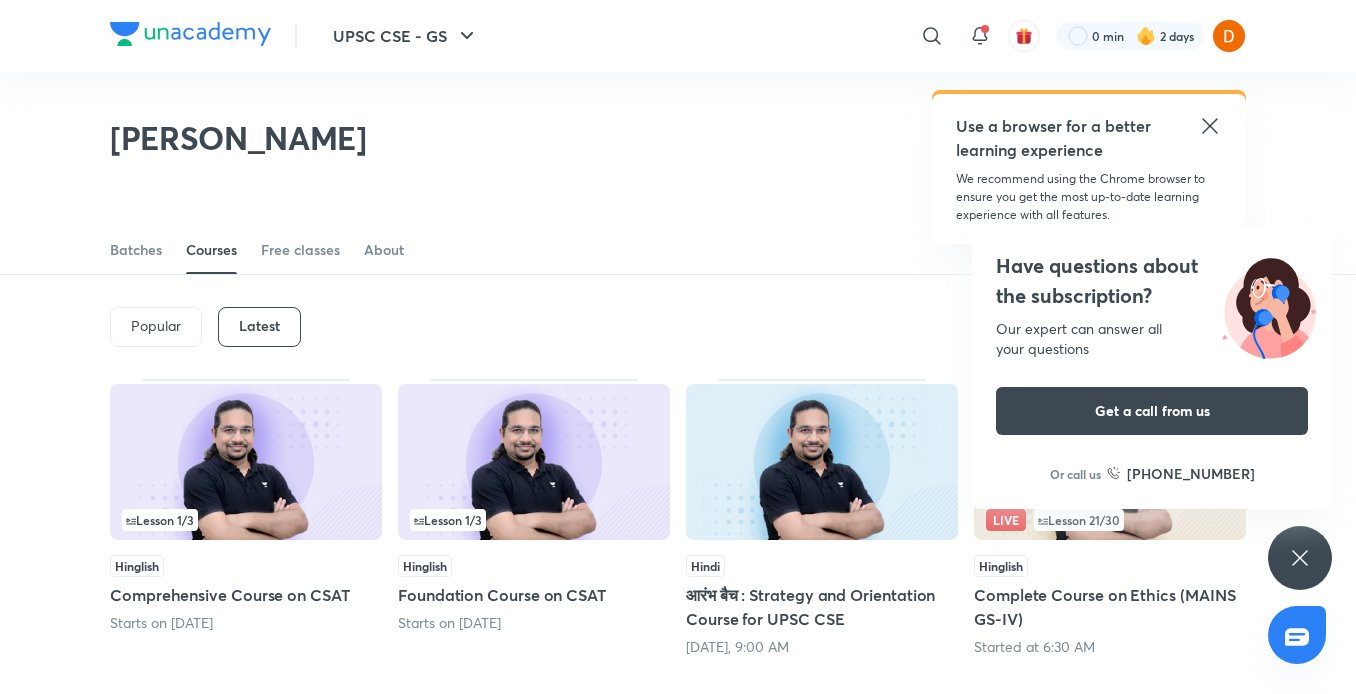 scroll, scrollTop: 88, scrollLeft: 0, axis: vertical 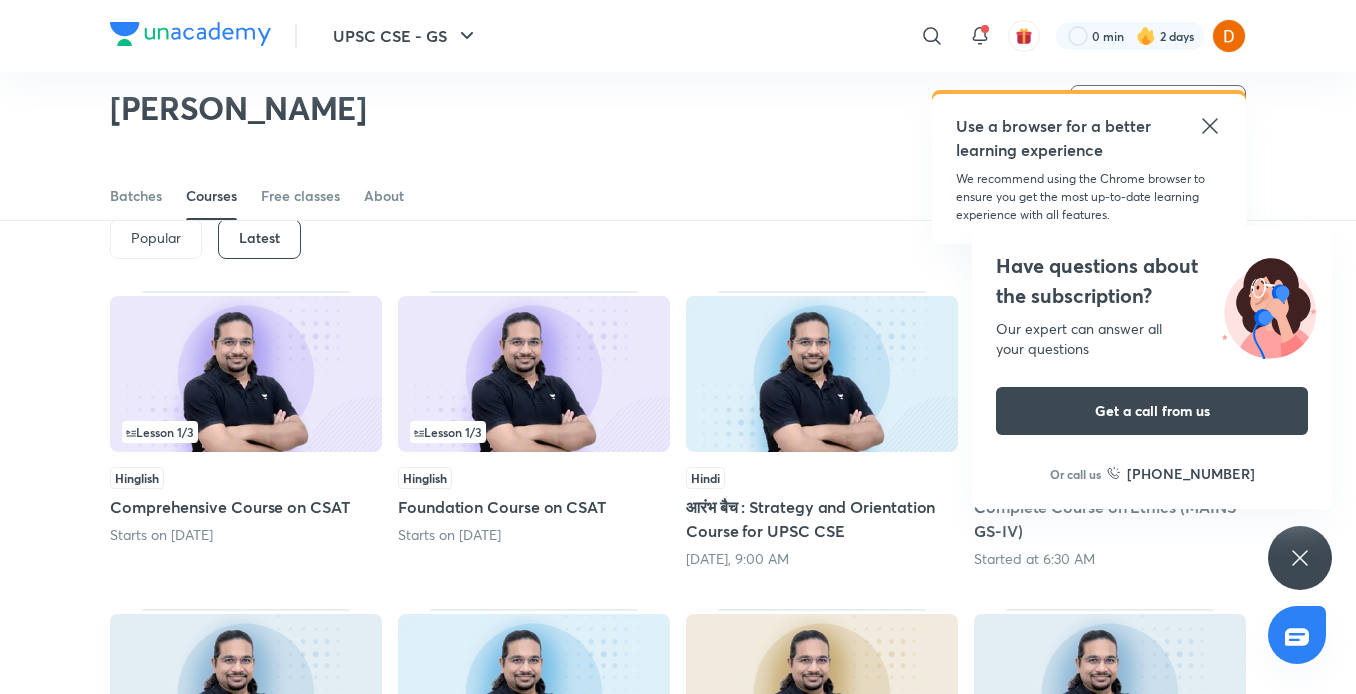 click 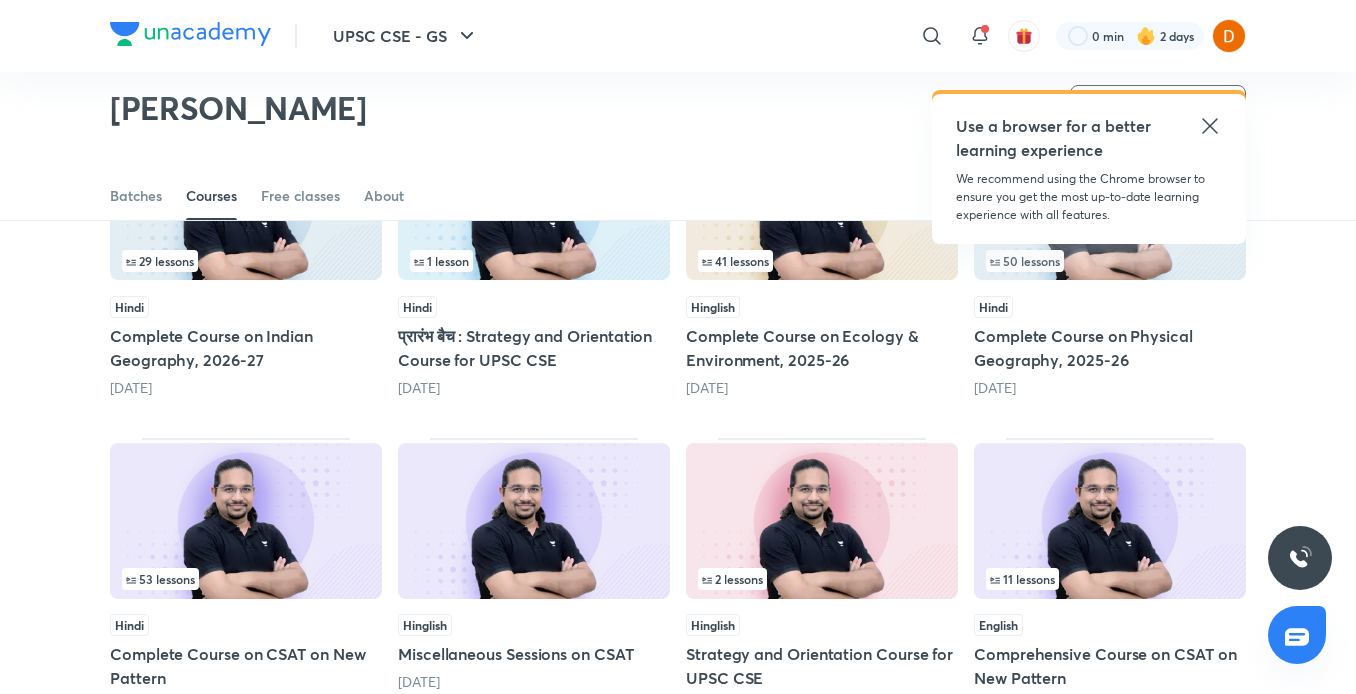 scroll, scrollTop: 580, scrollLeft: 0, axis: vertical 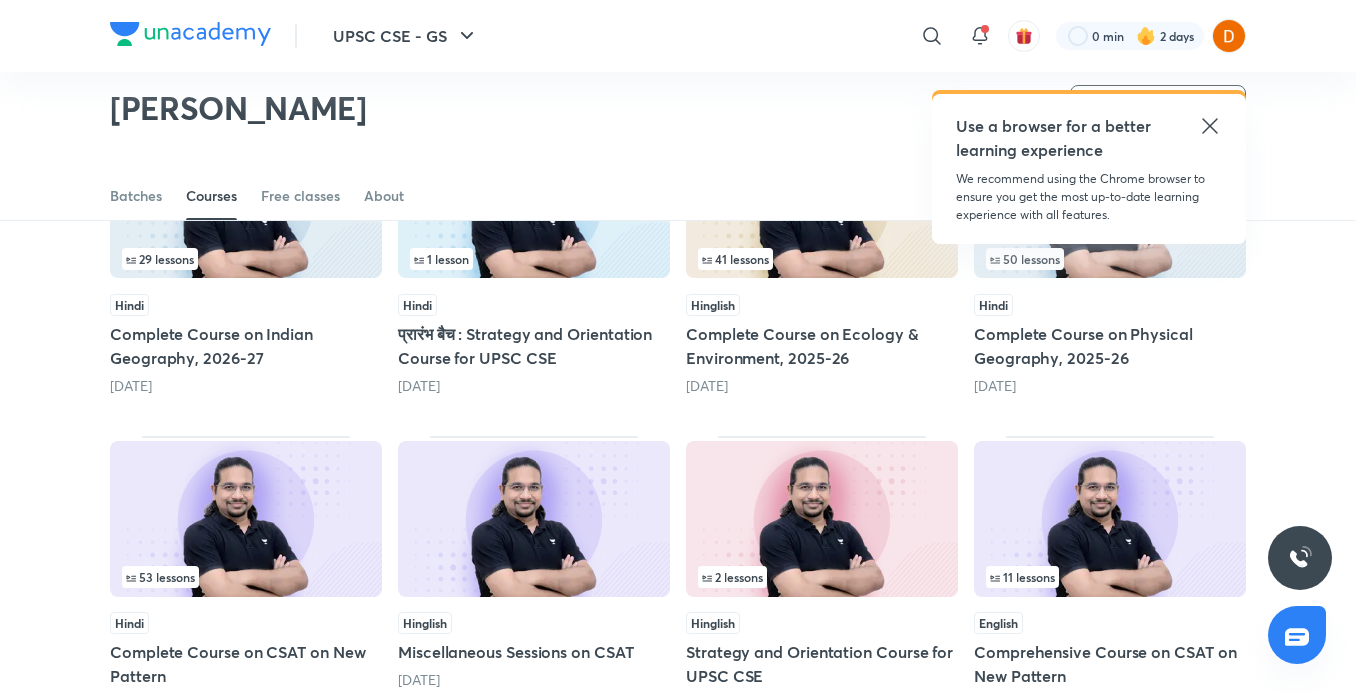click 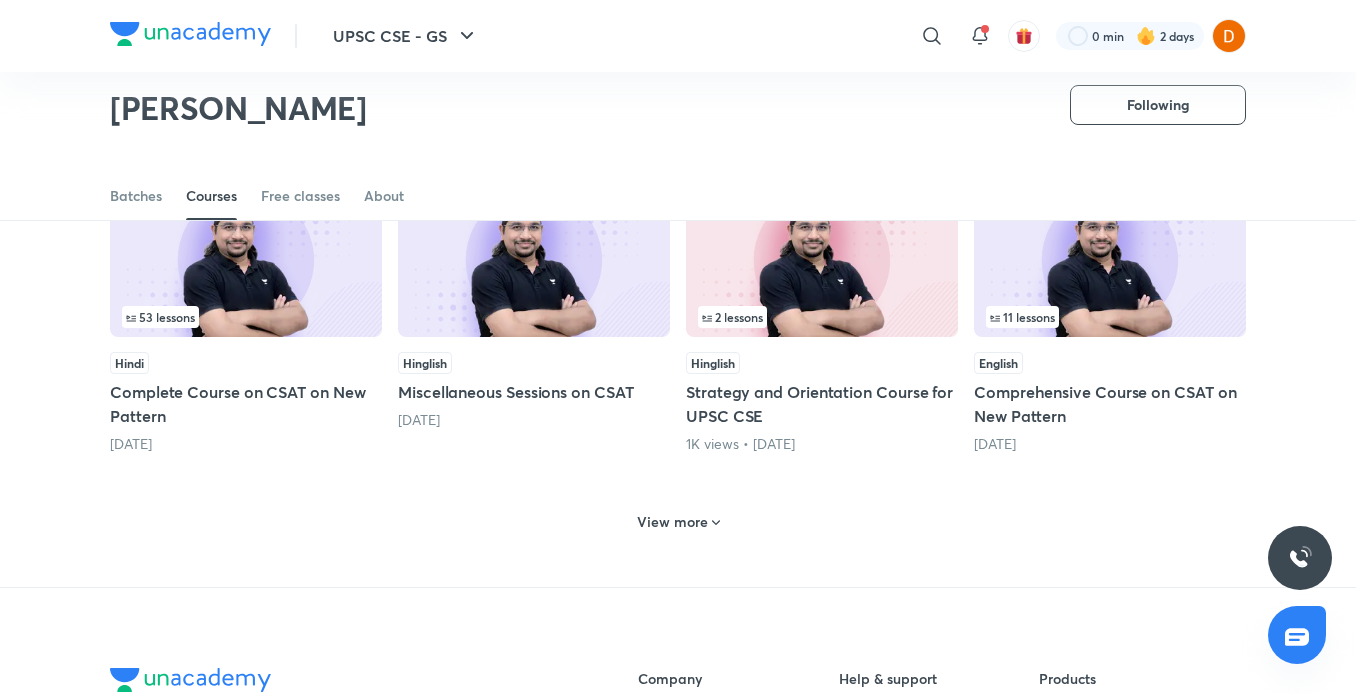 scroll, scrollTop: 844, scrollLeft: 0, axis: vertical 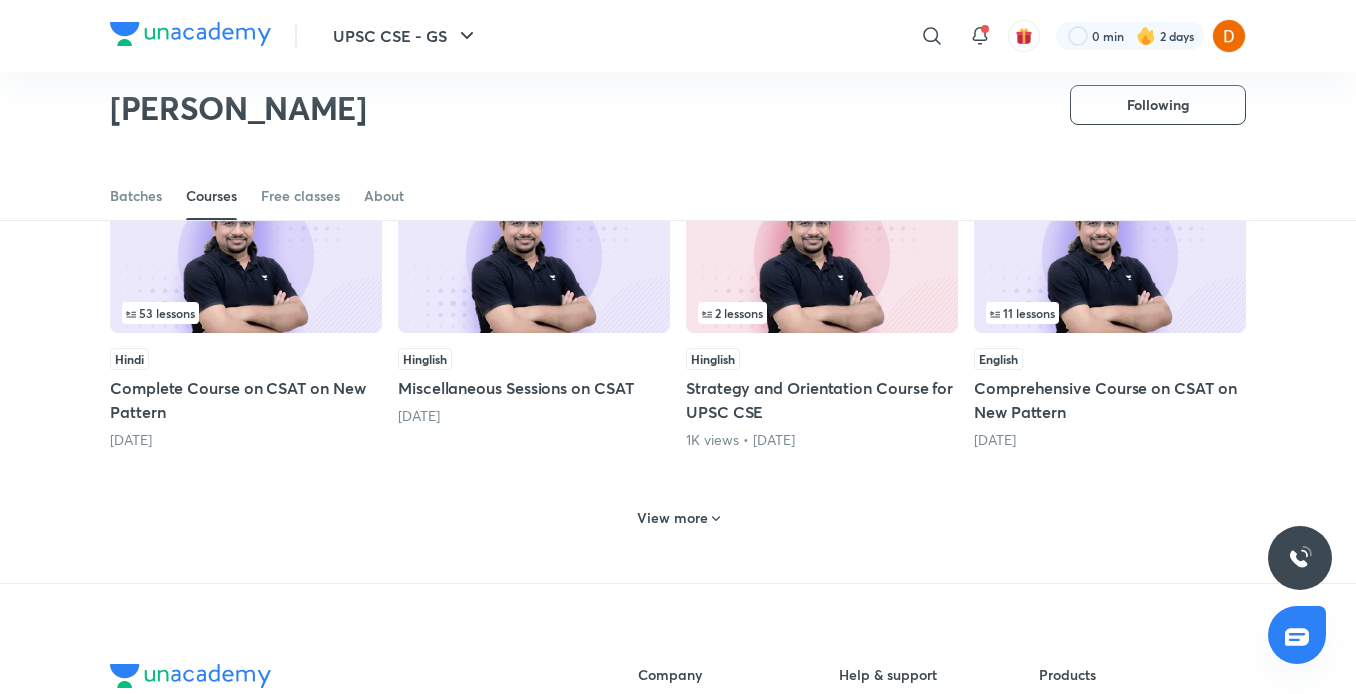 click on "View more" at bounding box center [672, 518] 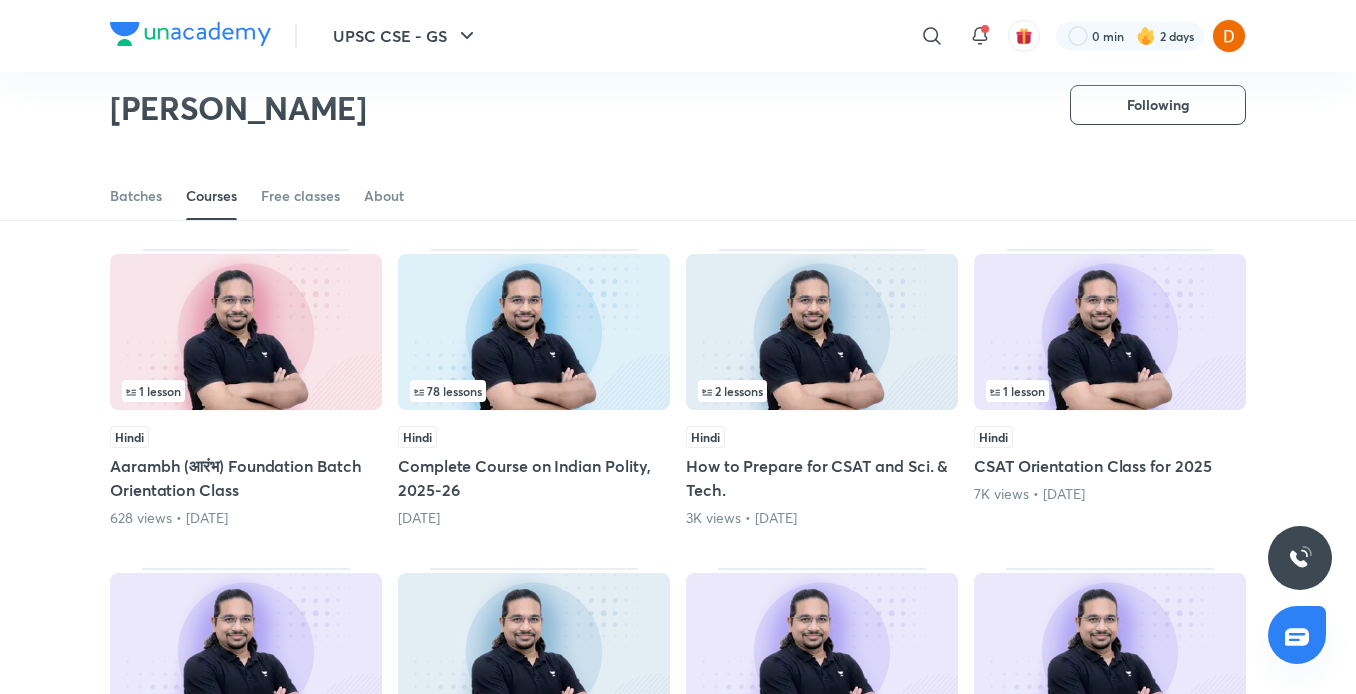 scroll, scrollTop: 1086, scrollLeft: 0, axis: vertical 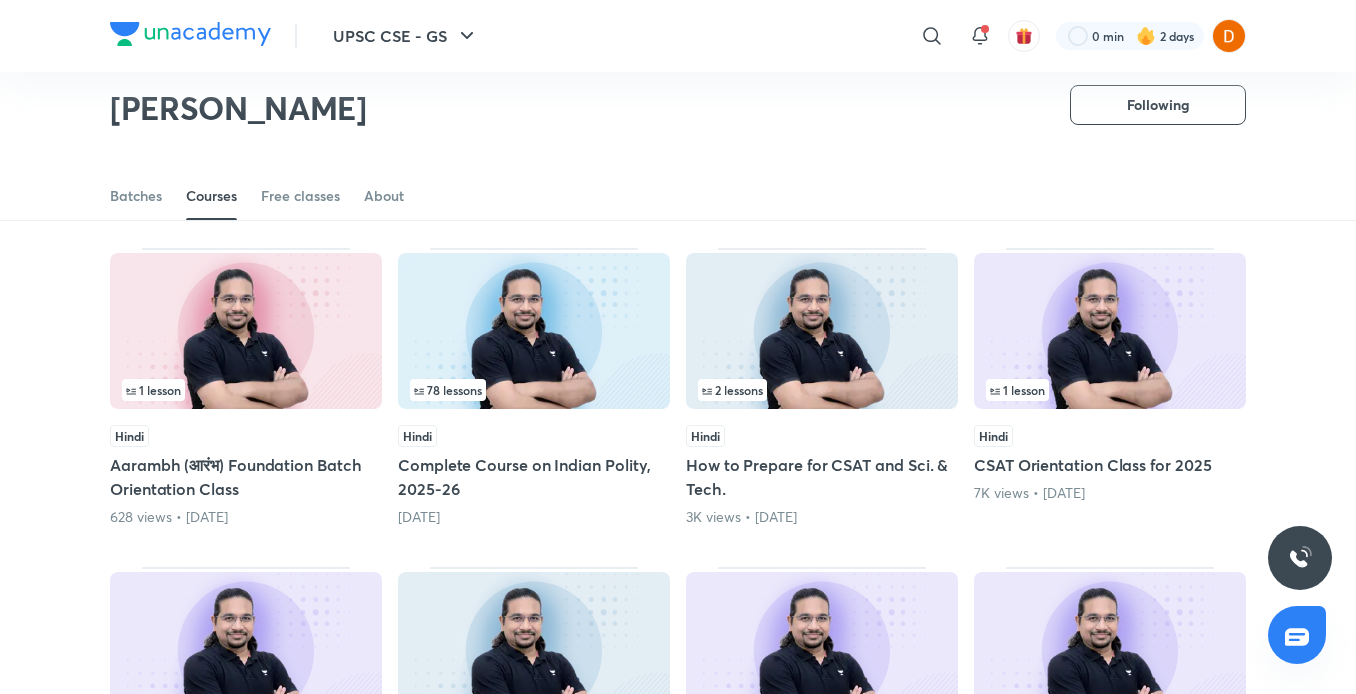 click at bounding box center (534, 331) 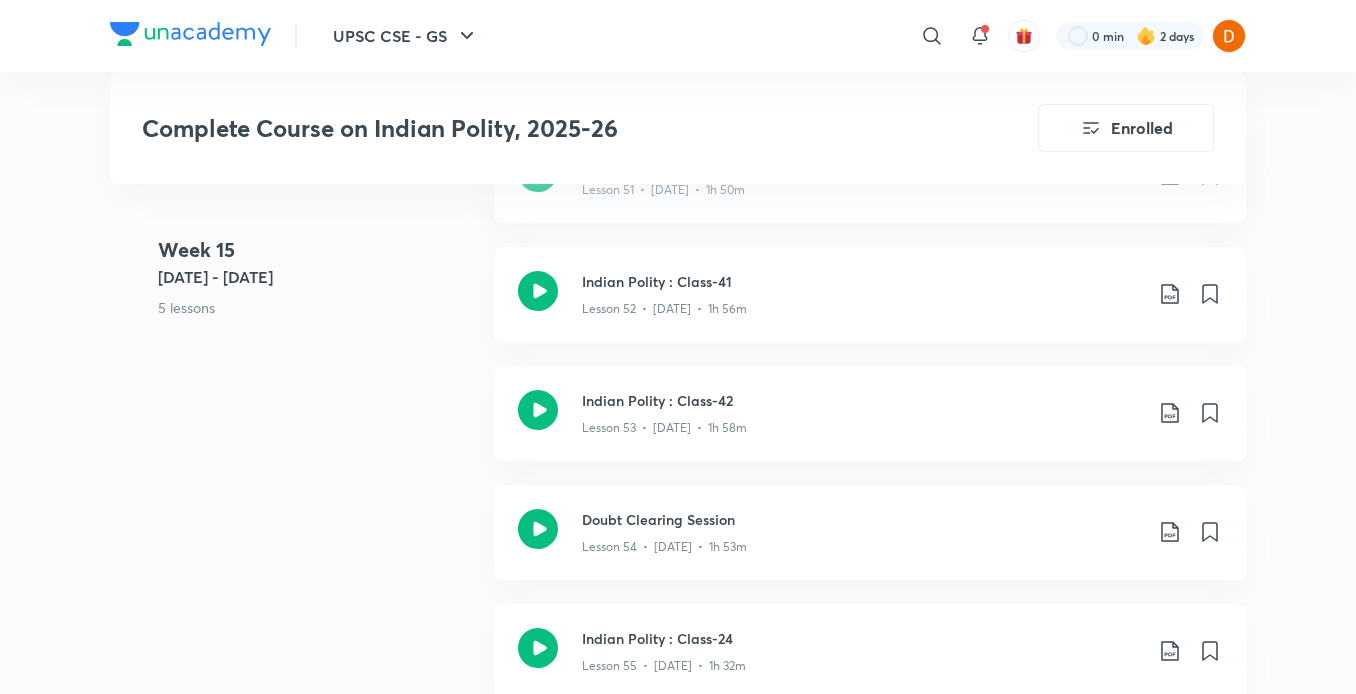 scroll, scrollTop: 9054, scrollLeft: 0, axis: vertical 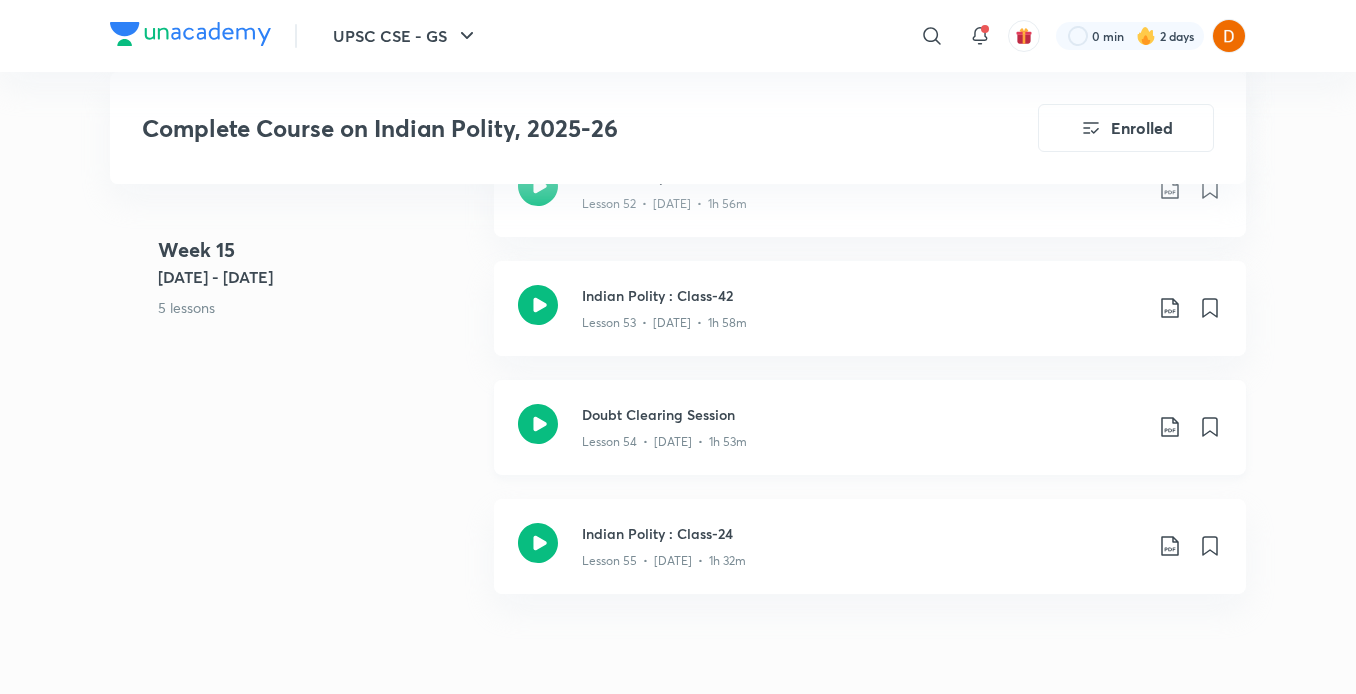 click 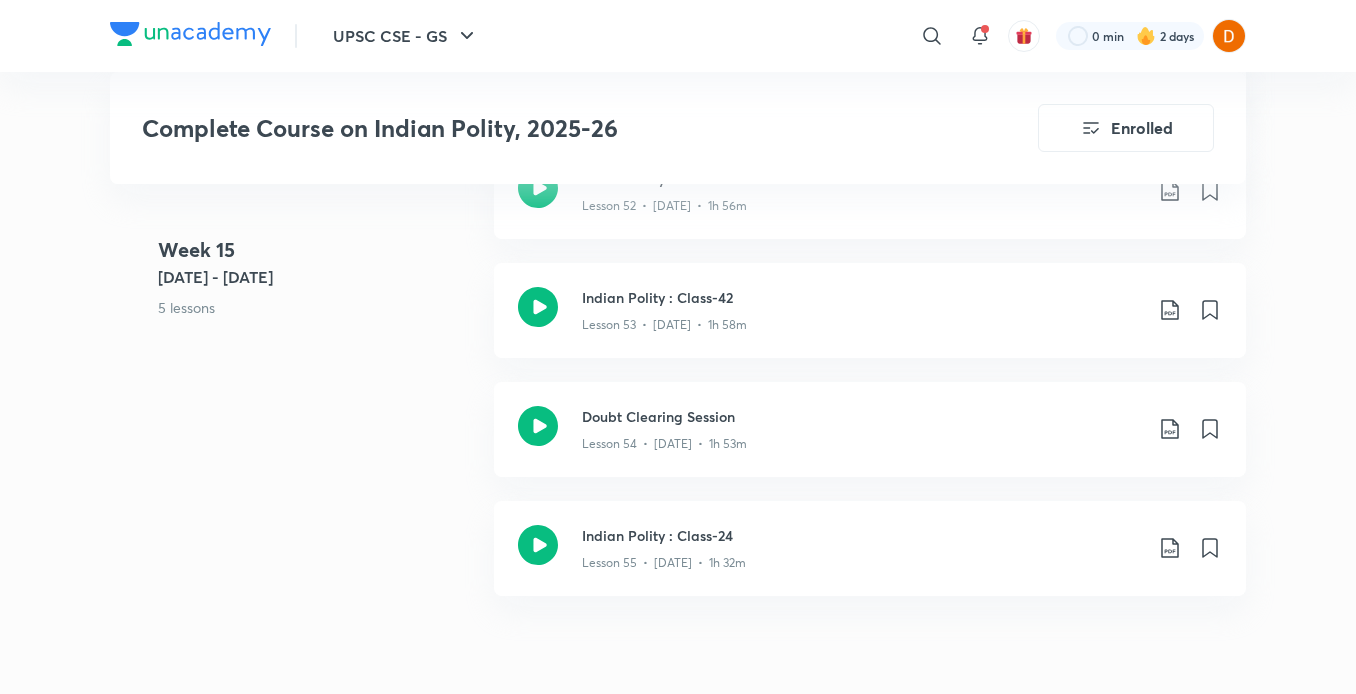scroll, scrollTop: 9051, scrollLeft: 0, axis: vertical 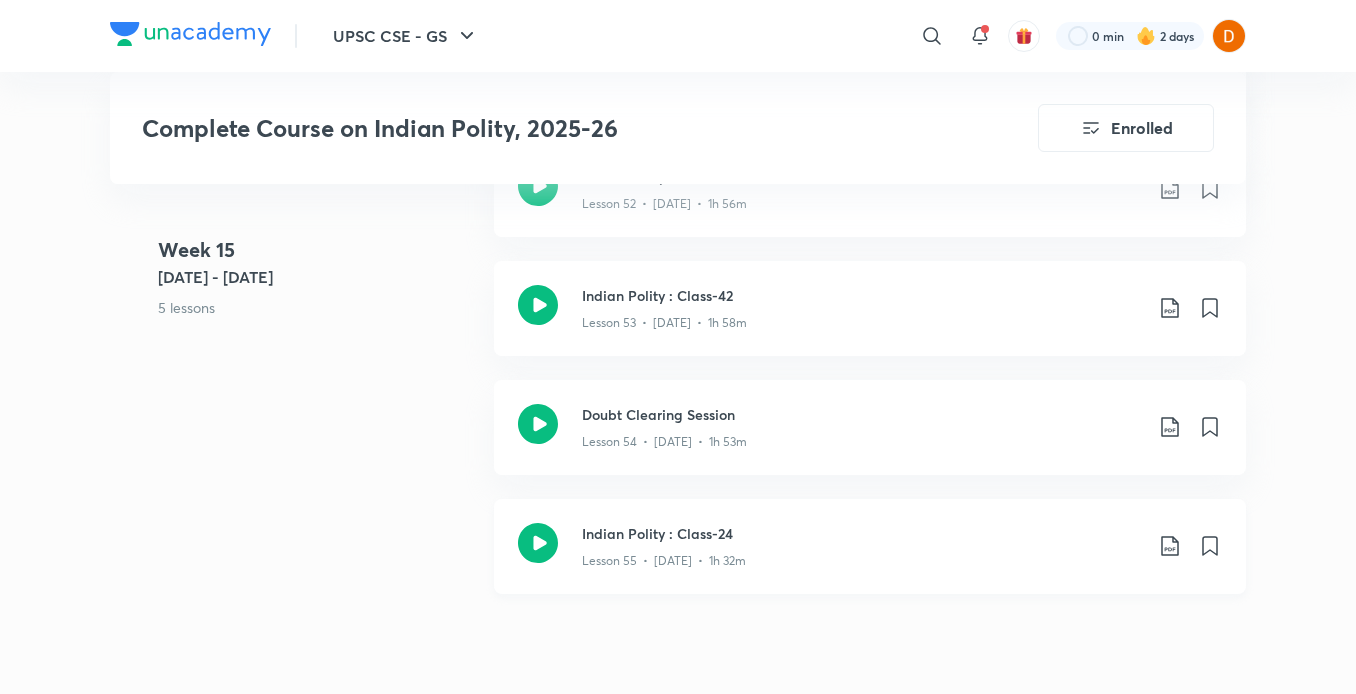 click 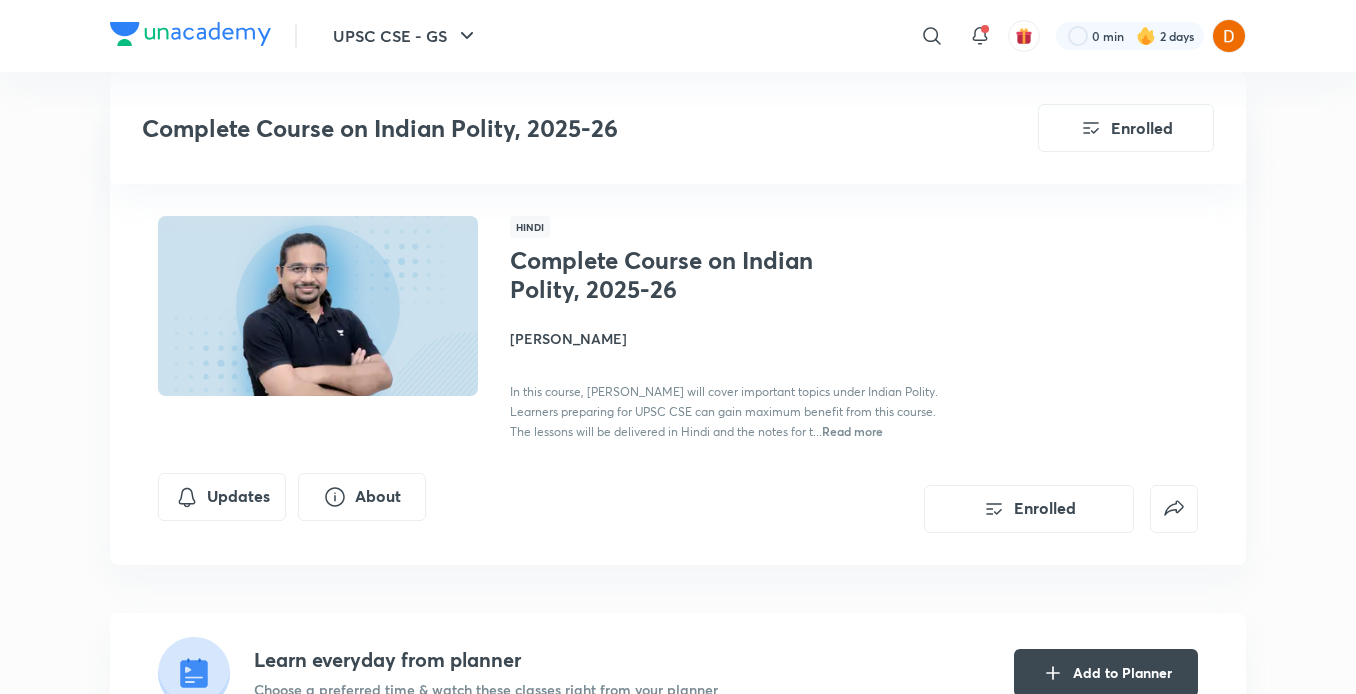 scroll, scrollTop: 9054, scrollLeft: 0, axis: vertical 